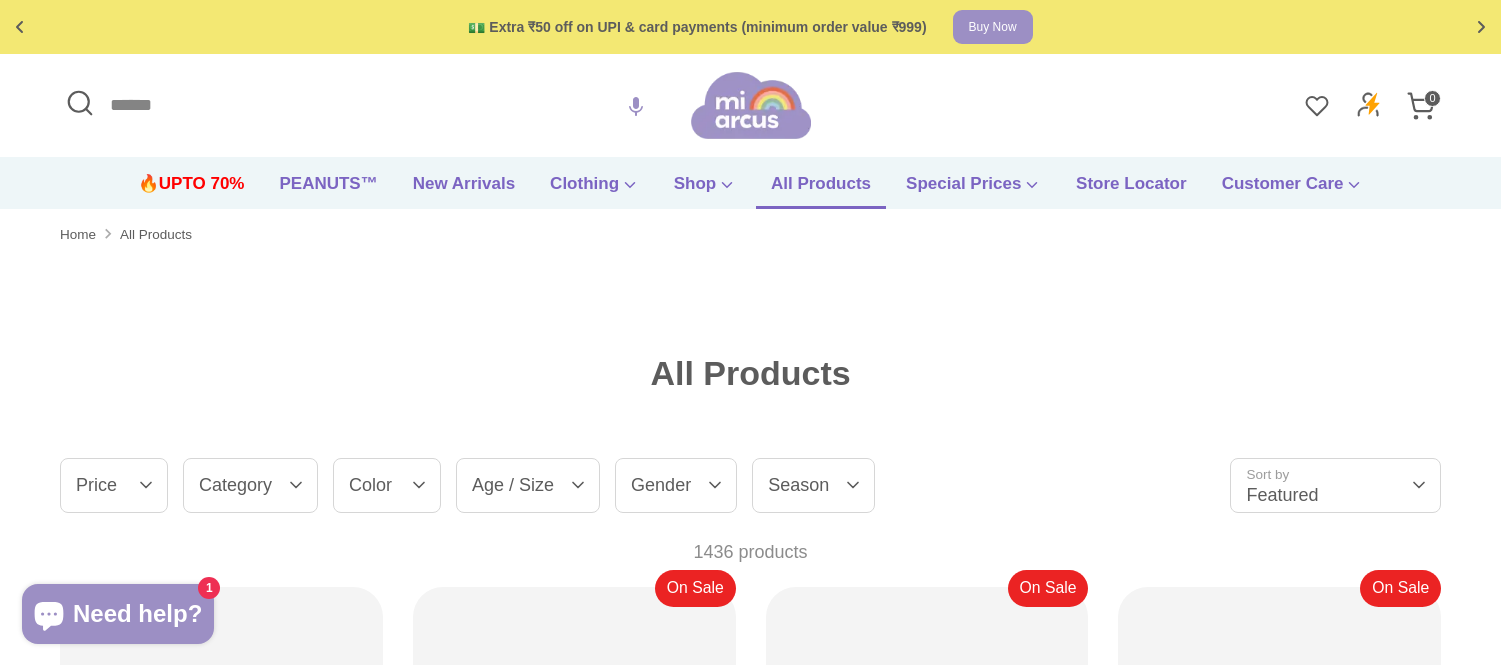 scroll, scrollTop: 0, scrollLeft: 0, axis: both 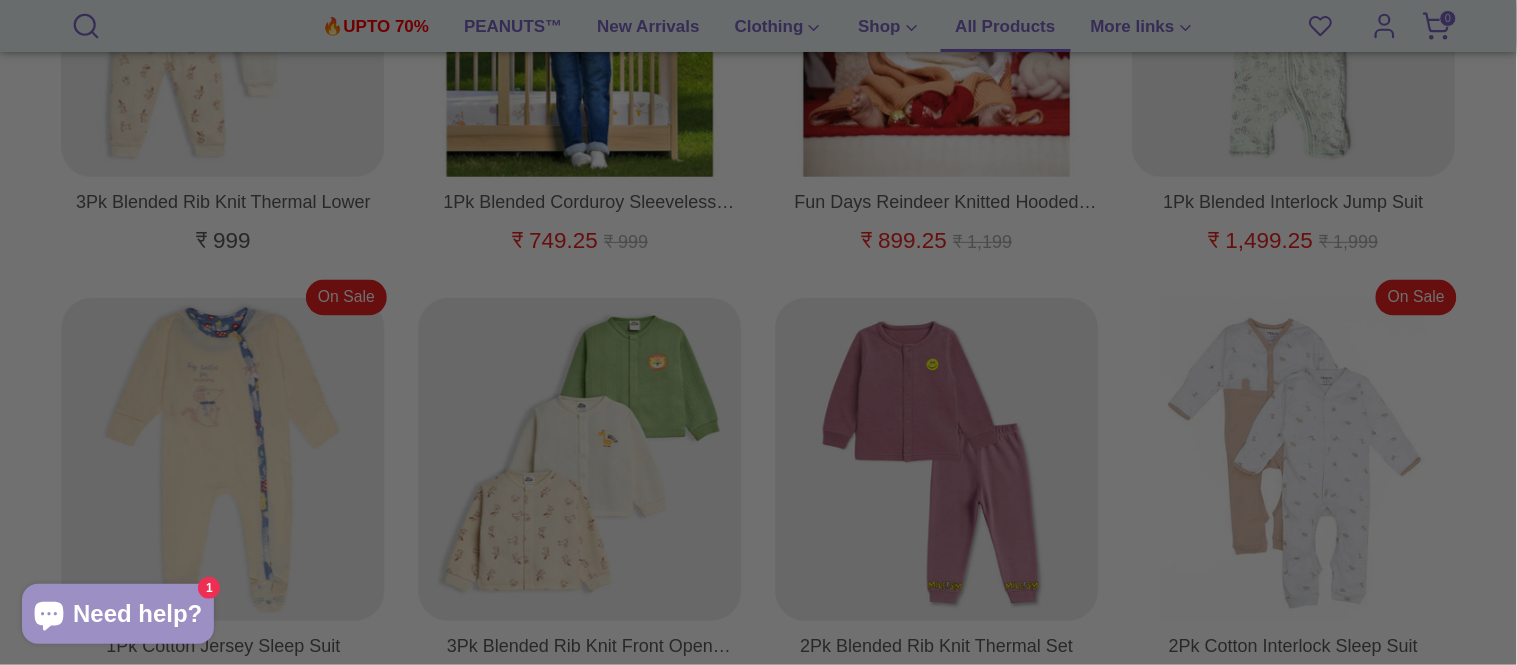 click on "🚚 Free shipping on orders above ₹599 Shop now Free gift on orders above ₹1999 Checkout 💵 Extra ₹50 off on UPI & card payments (minimum order value ₹999) Buy Now Up to 70% off on selected items Shop now! 🚚 Free shipping on orders above ₹599 Shop now Free gift on orders above ₹1999 Checkout 💵 Extra ₹50 off on UPI & card payments (minimum order value ₹999) Buy Now Up to 70% off on selected items Shop now!
✅ Product added to cart!
All Products - Baby Products Online India at Mi Arcus" at bounding box center [758, 1320] 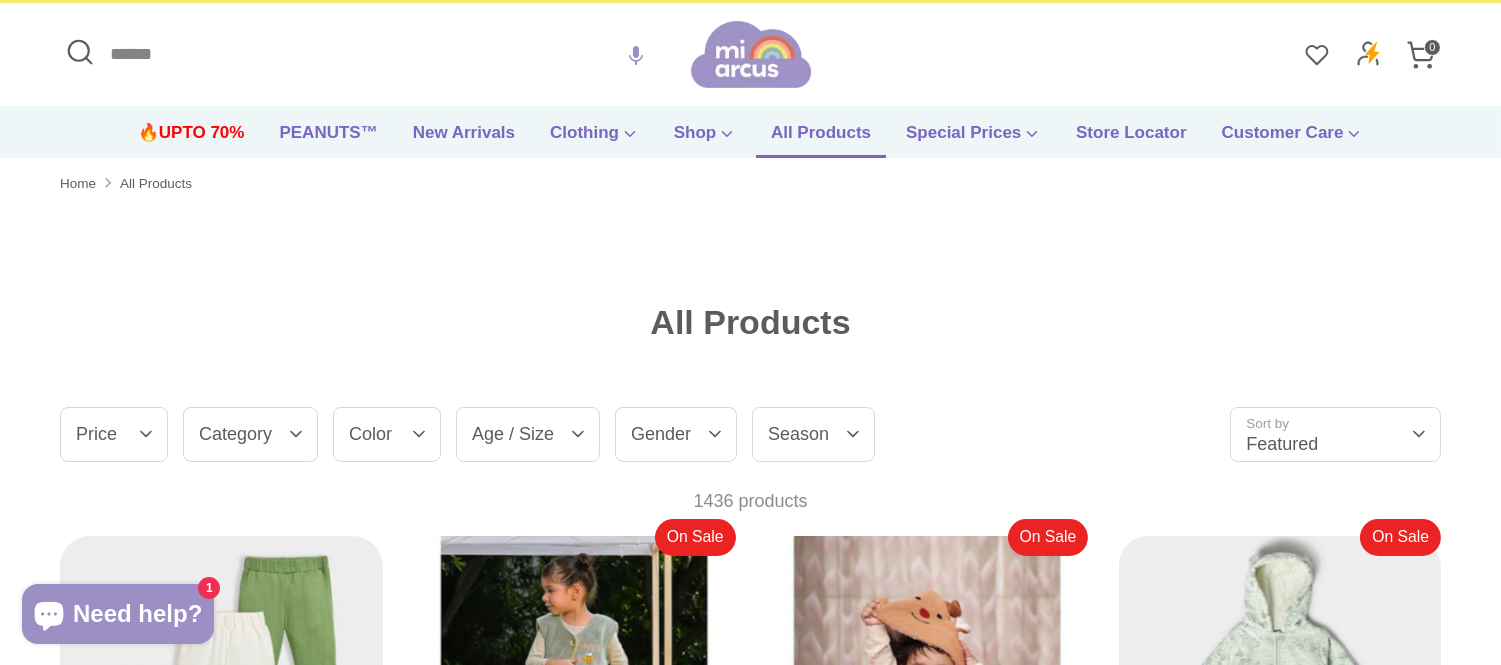 scroll, scrollTop: 0, scrollLeft: 0, axis: both 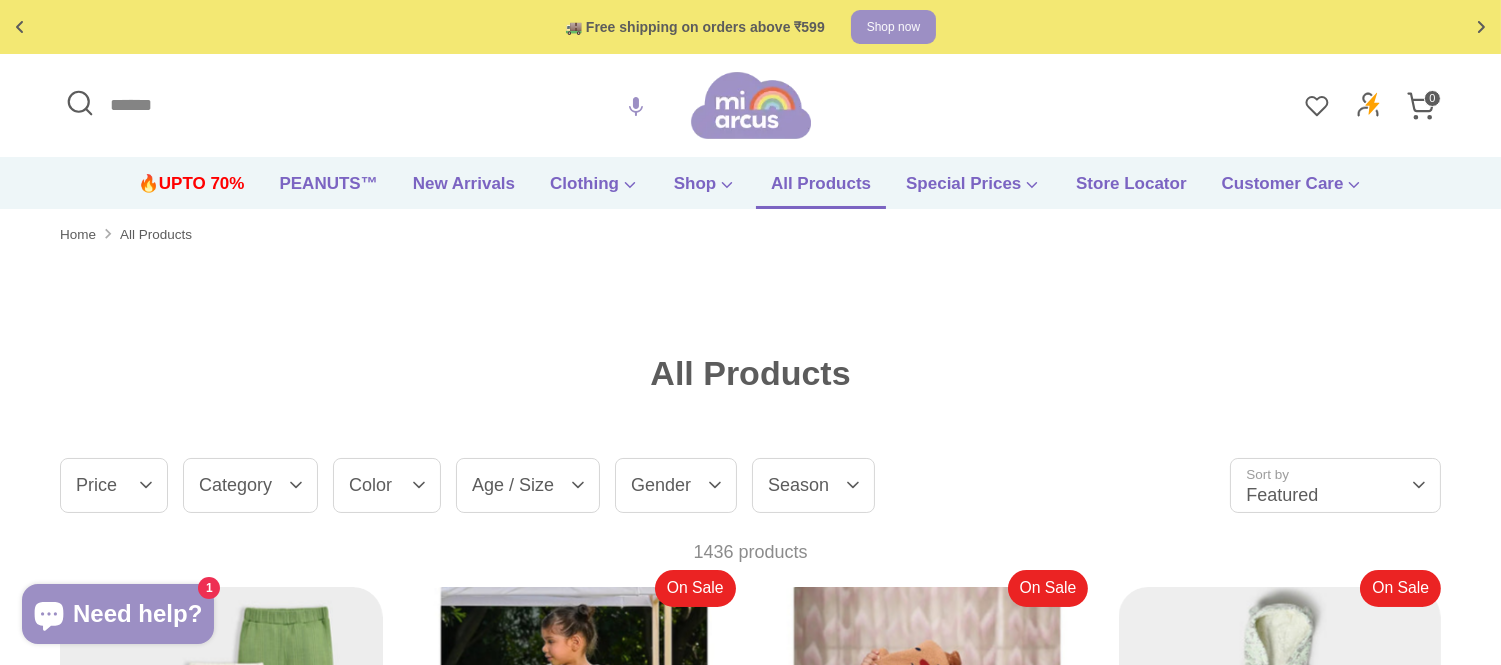 click on "🔥UPTO 70%
PEANUTS™
New Arrivals
Clothing
All Season
Bodysuit
Briefs
Denim" at bounding box center (750, 189) 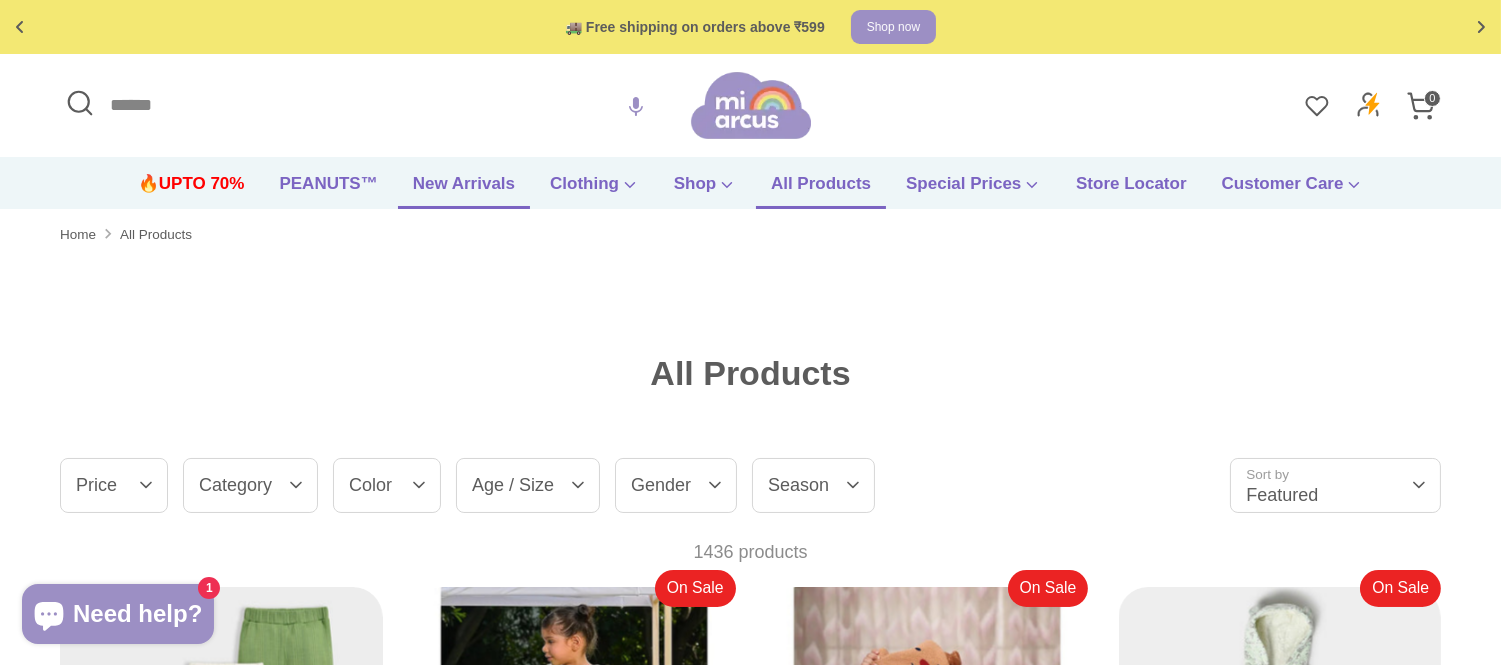 click on "New Arrivals" at bounding box center (464, 190) 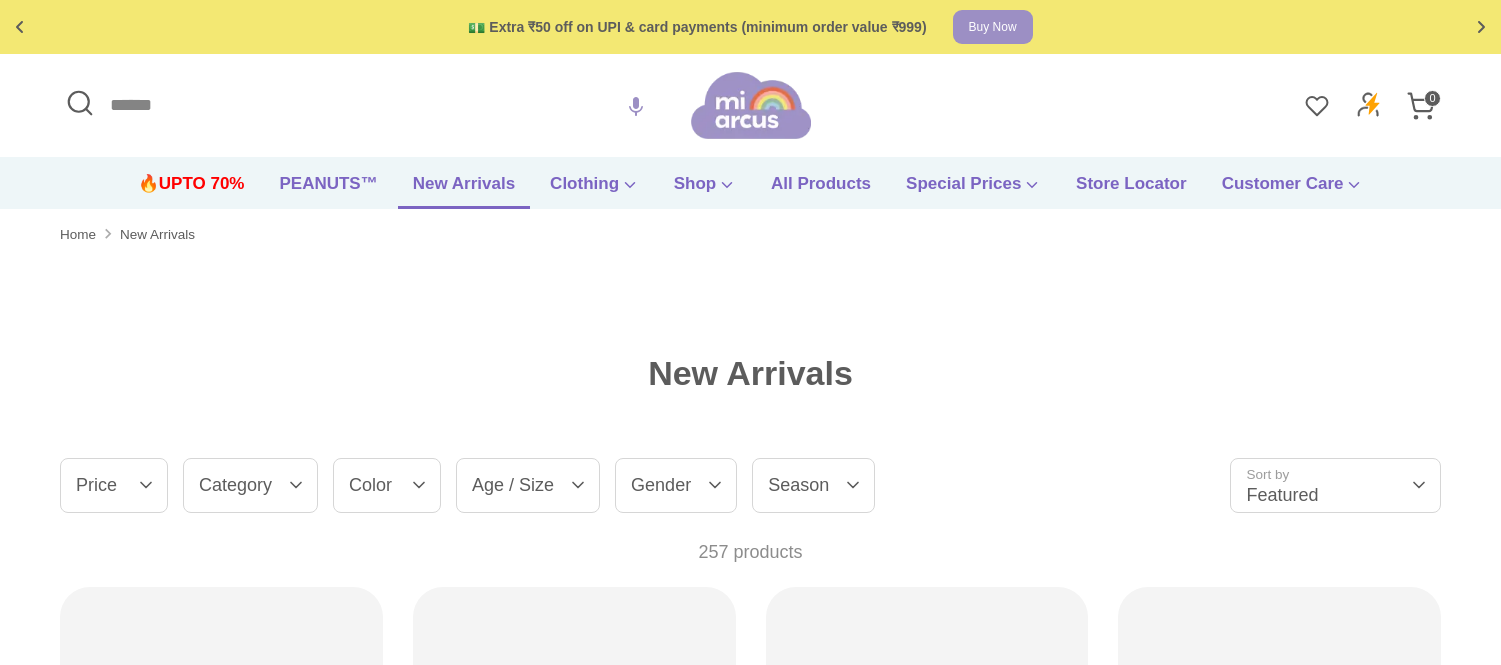 scroll, scrollTop: 0, scrollLeft: 0, axis: both 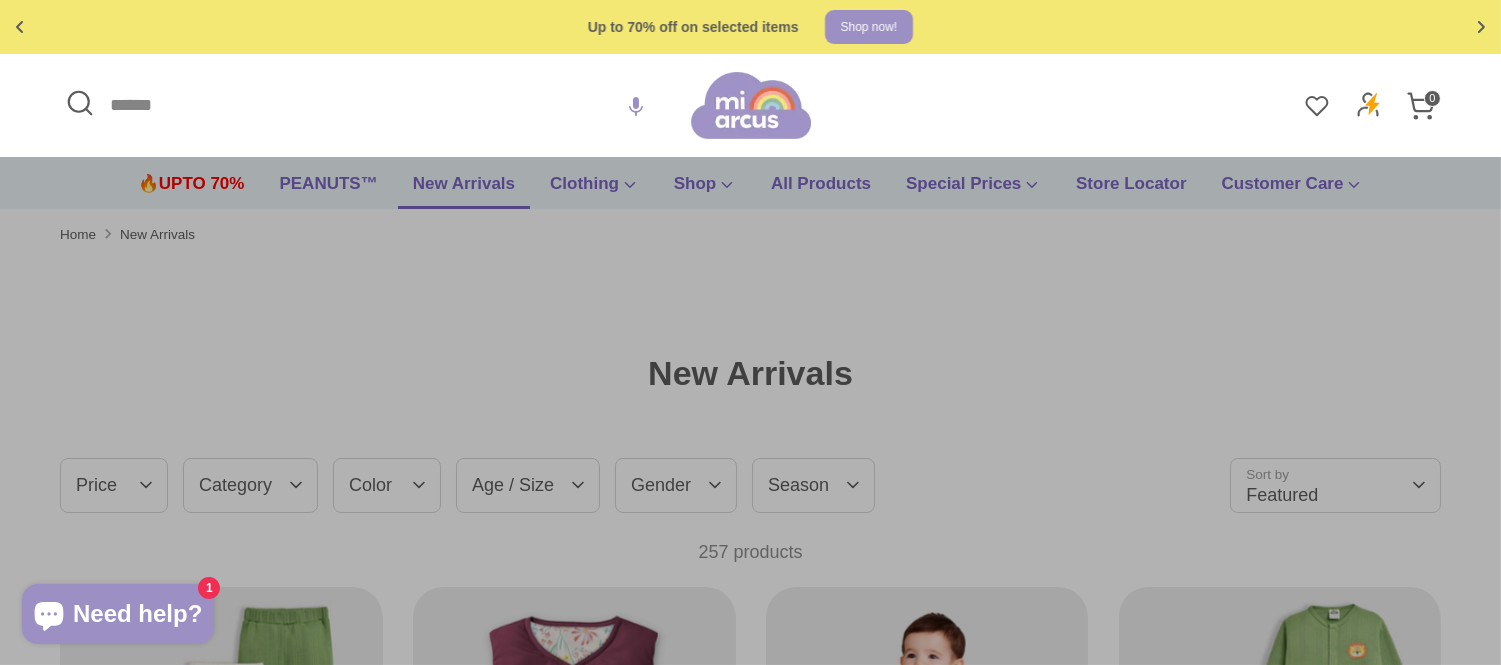click on "Search" at bounding box center [375, 105] 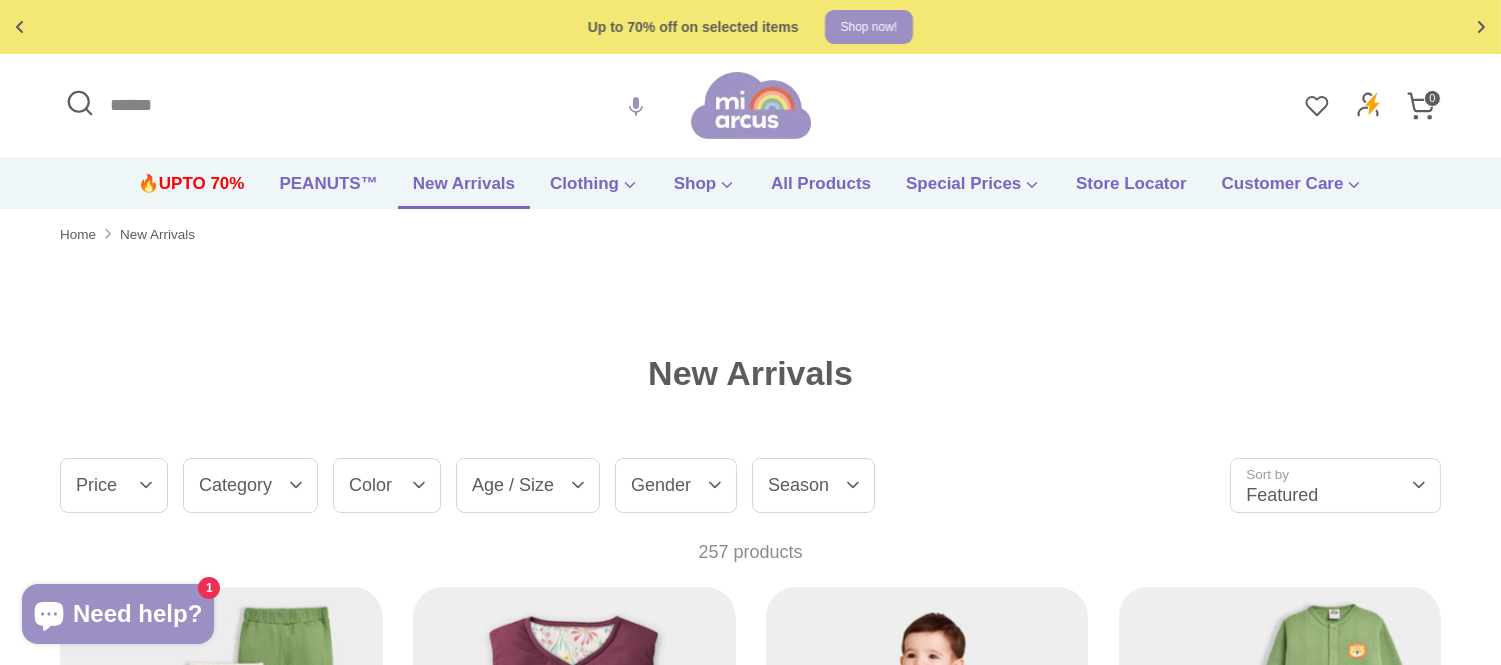 click on "Search" at bounding box center [375, 105] 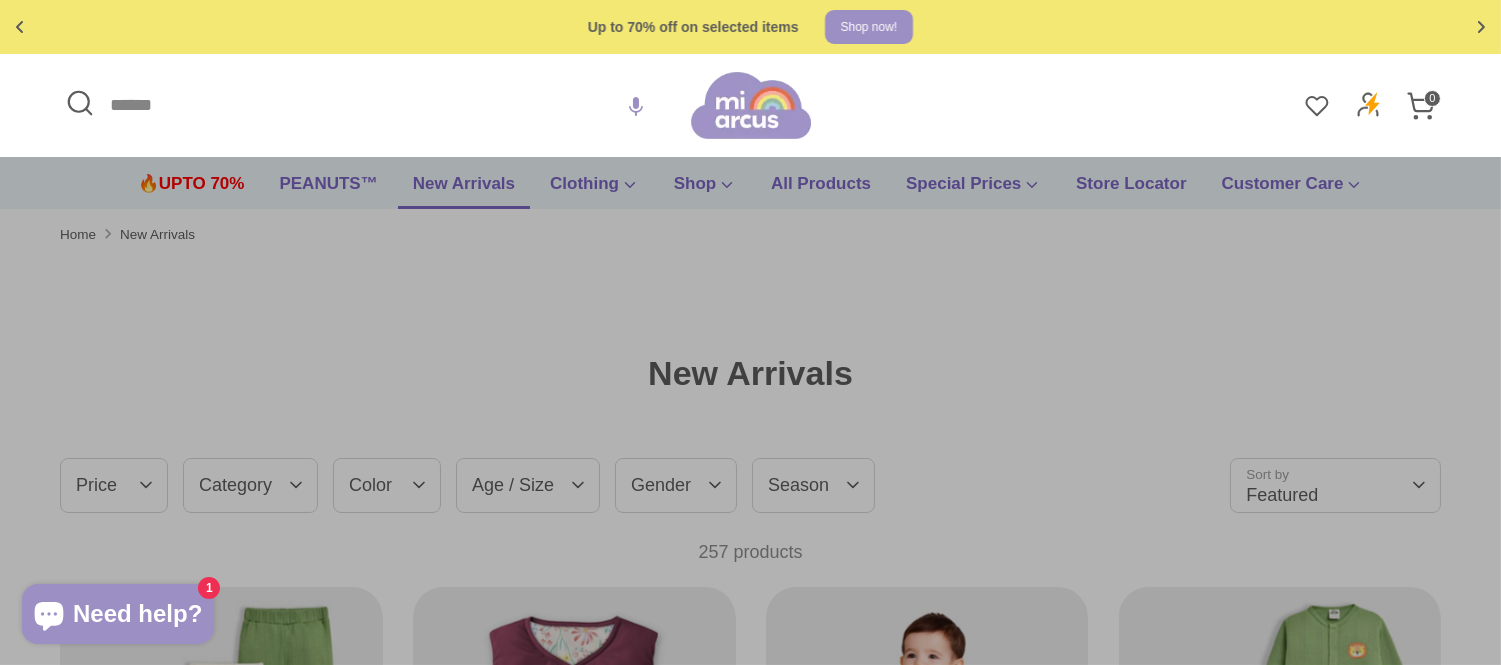 click on "🚚 Free shipping on orders above ₹599 Shop now Free gift on orders above ₹1999 Checkout 💵 Extra ₹50 off on UPI & card payments (minimum order value ₹999) Buy Now Up to 70% off on selected items Shop now! 🚚 Free shipping on orders above ₹599 Shop now Free gift on orders above ₹1999 Checkout 💵 Extra ₹50 off on UPI & card payments (minimum order value ₹999) Buy Now Up to 70% off on selected items Shop now!
✅ Product added to cart!
New Arrivals - Baby Products Online India at Mi Arcus" at bounding box center (750, 15008) 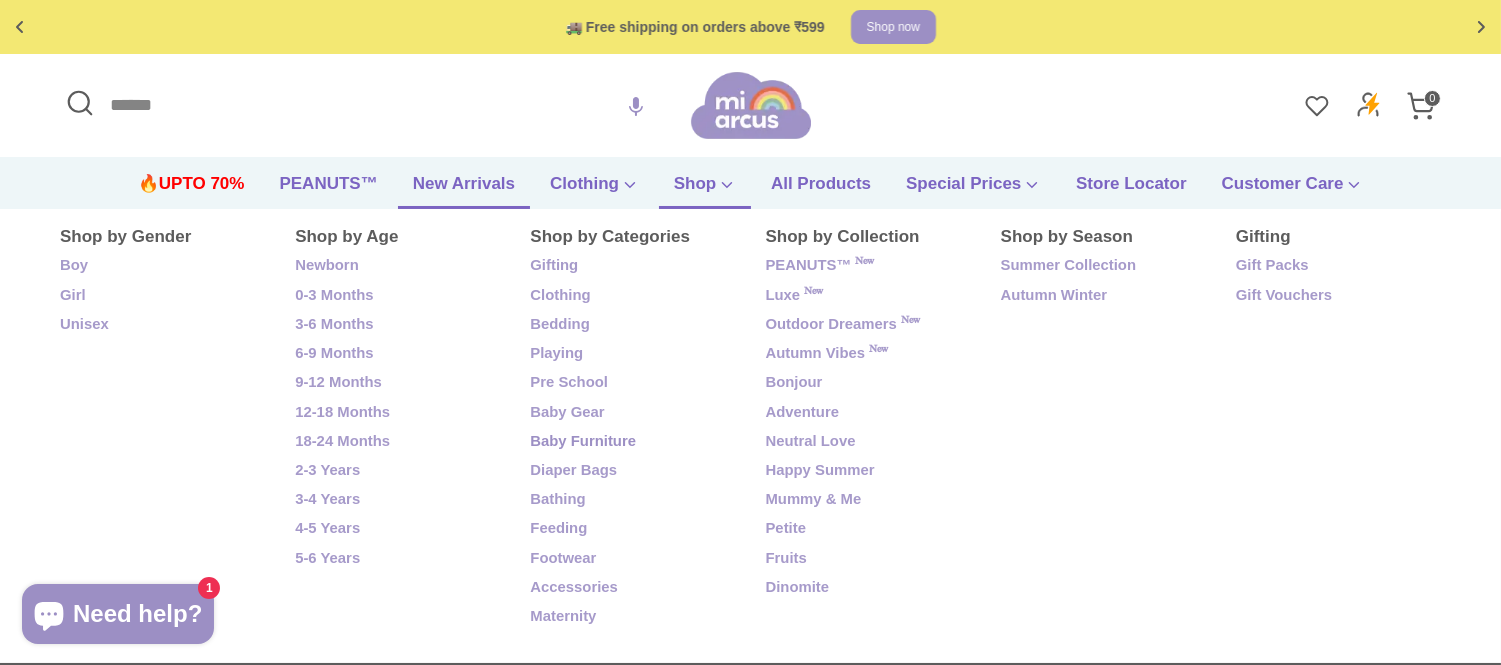 click on "Baby Furniture" at bounding box center [632, 442] 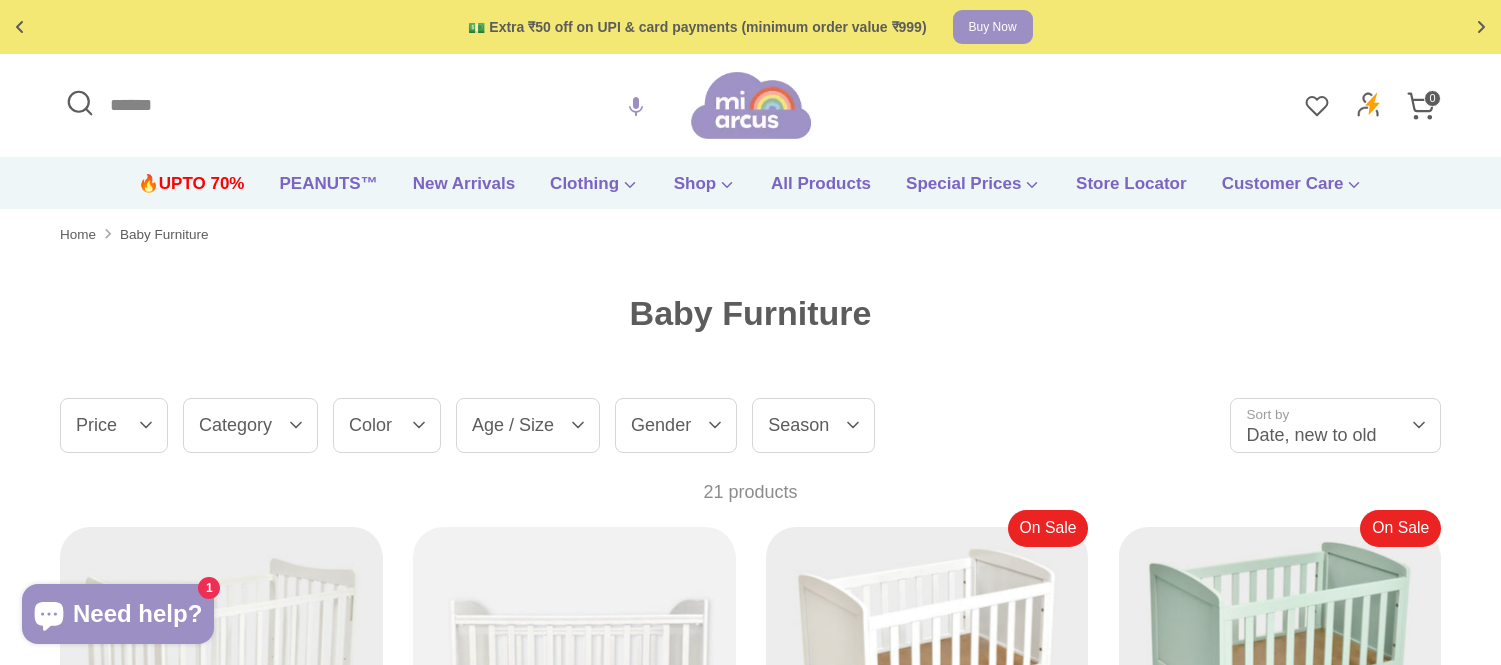 scroll, scrollTop: 0, scrollLeft: 0, axis: both 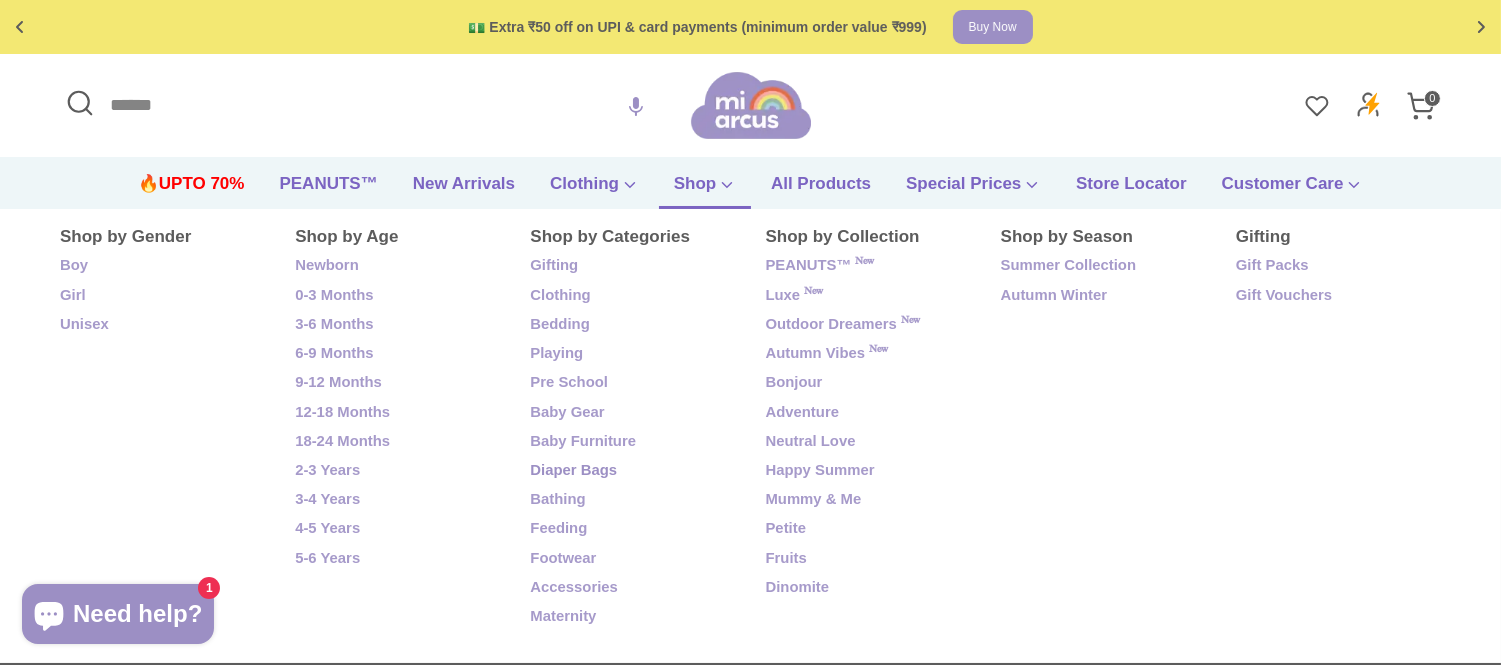 click on "Diaper Bags" at bounding box center [632, 471] 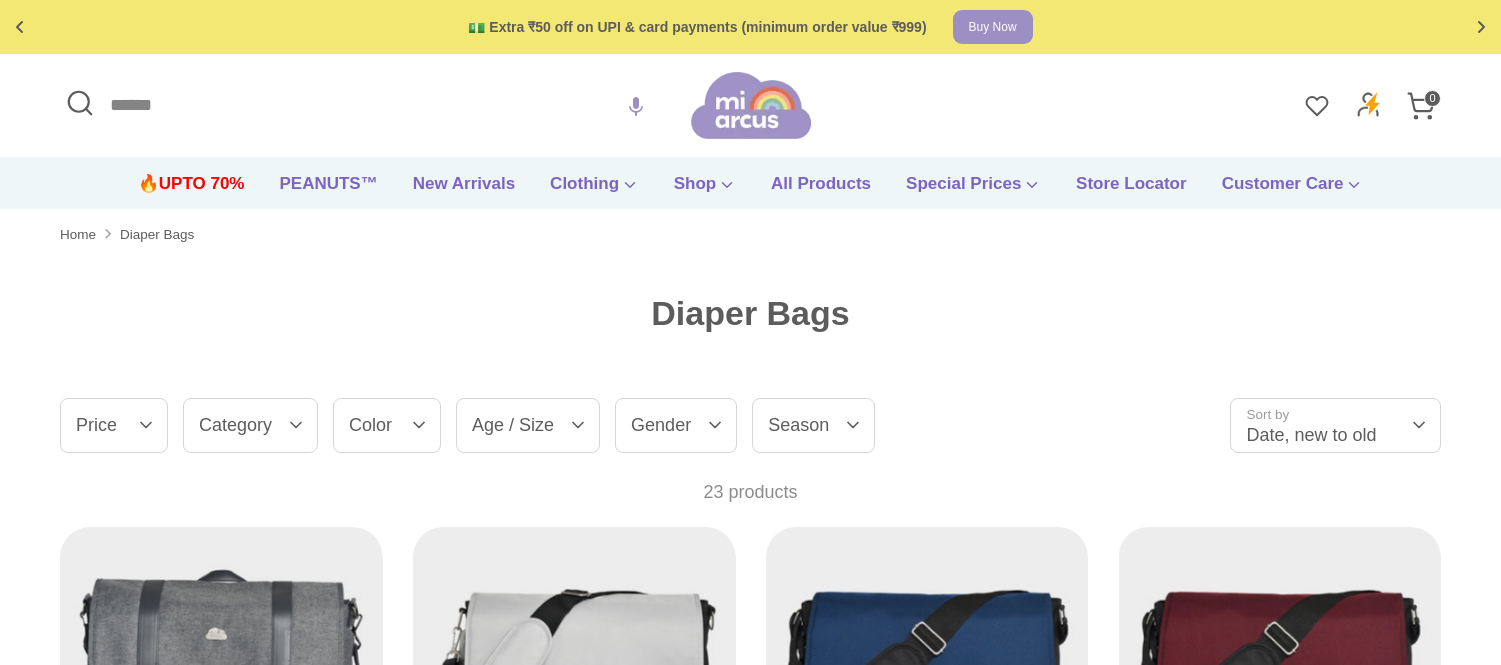 scroll, scrollTop: 0, scrollLeft: 0, axis: both 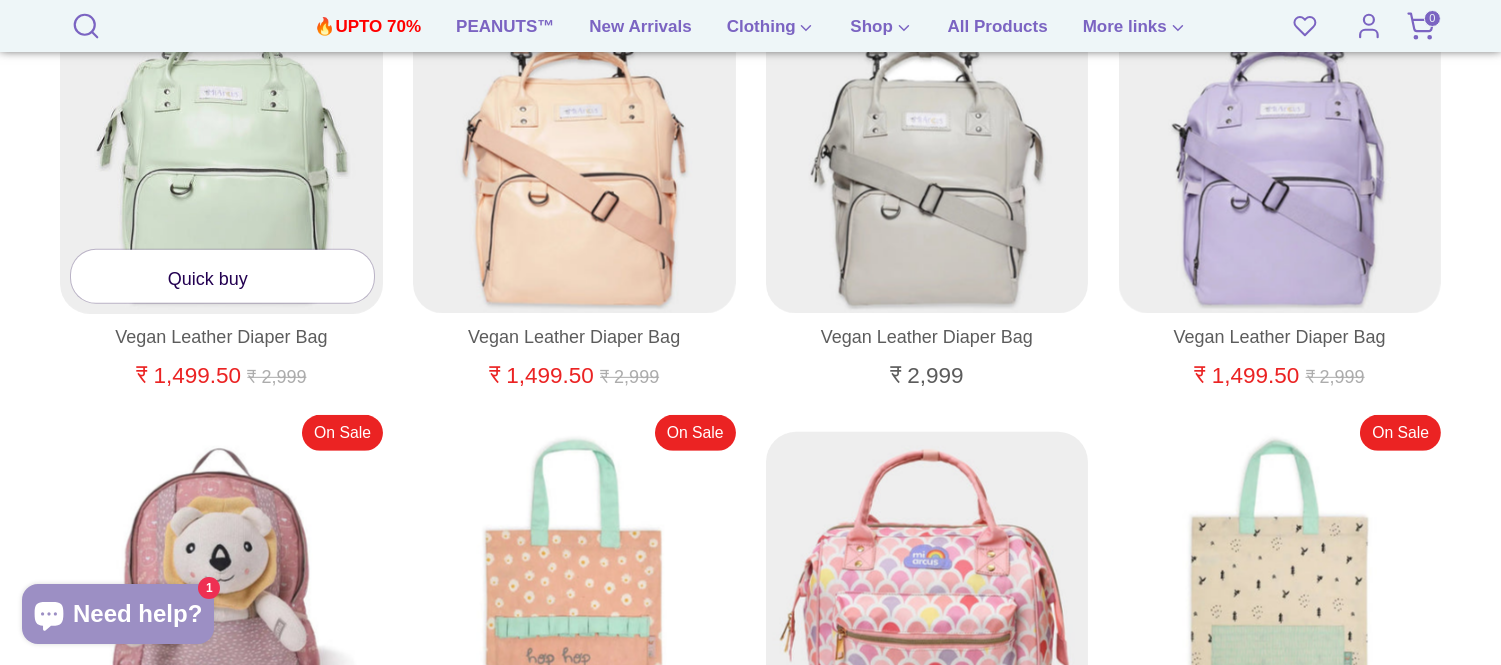 click at bounding box center [222, 153] 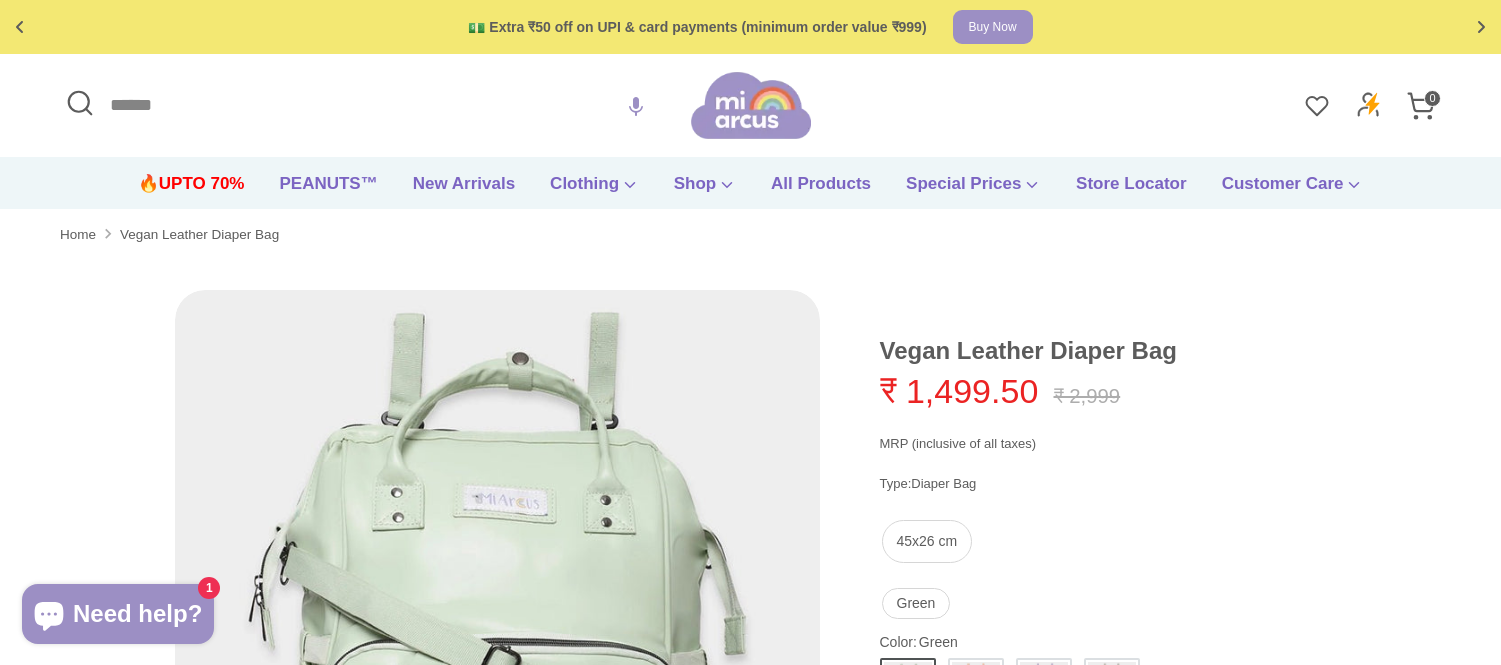 scroll, scrollTop: 0, scrollLeft: 0, axis: both 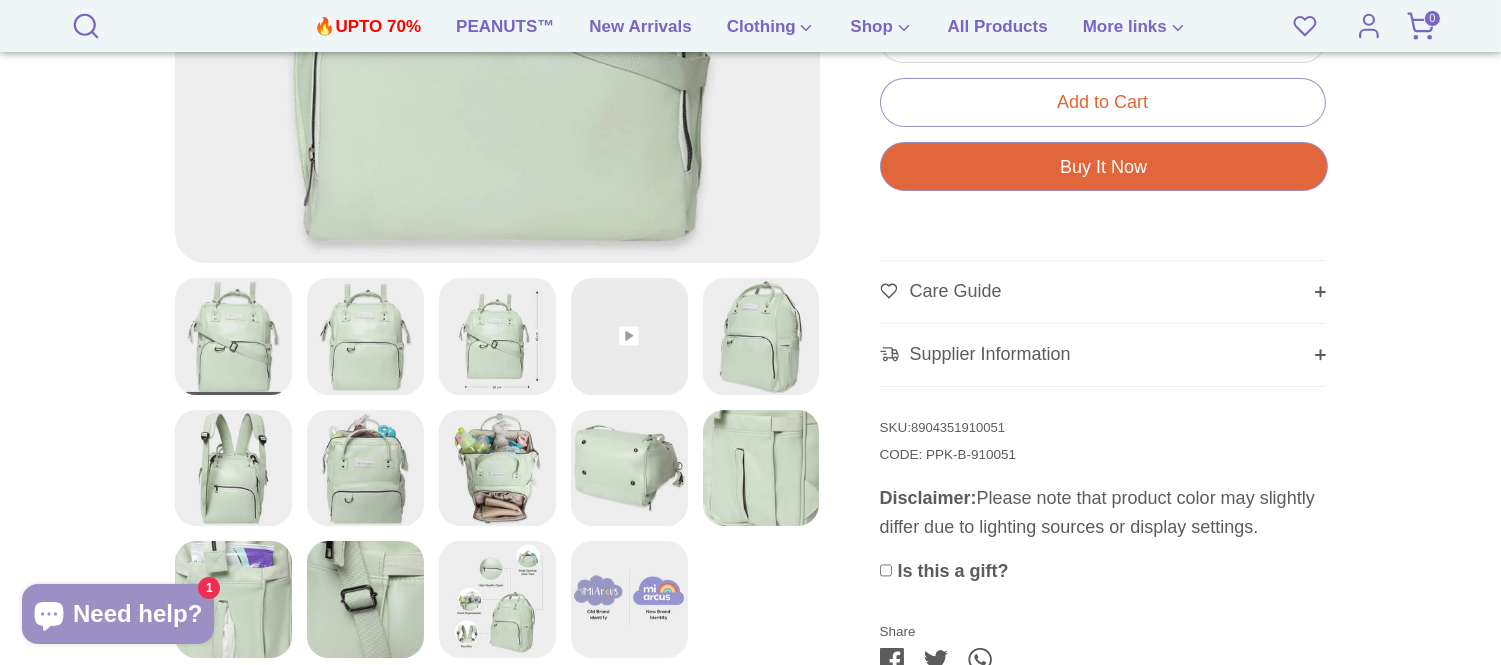 drag, startPoint x: 1516, startPoint y: 78, endPoint x: 1516, endPoint y: 230, distance: 152 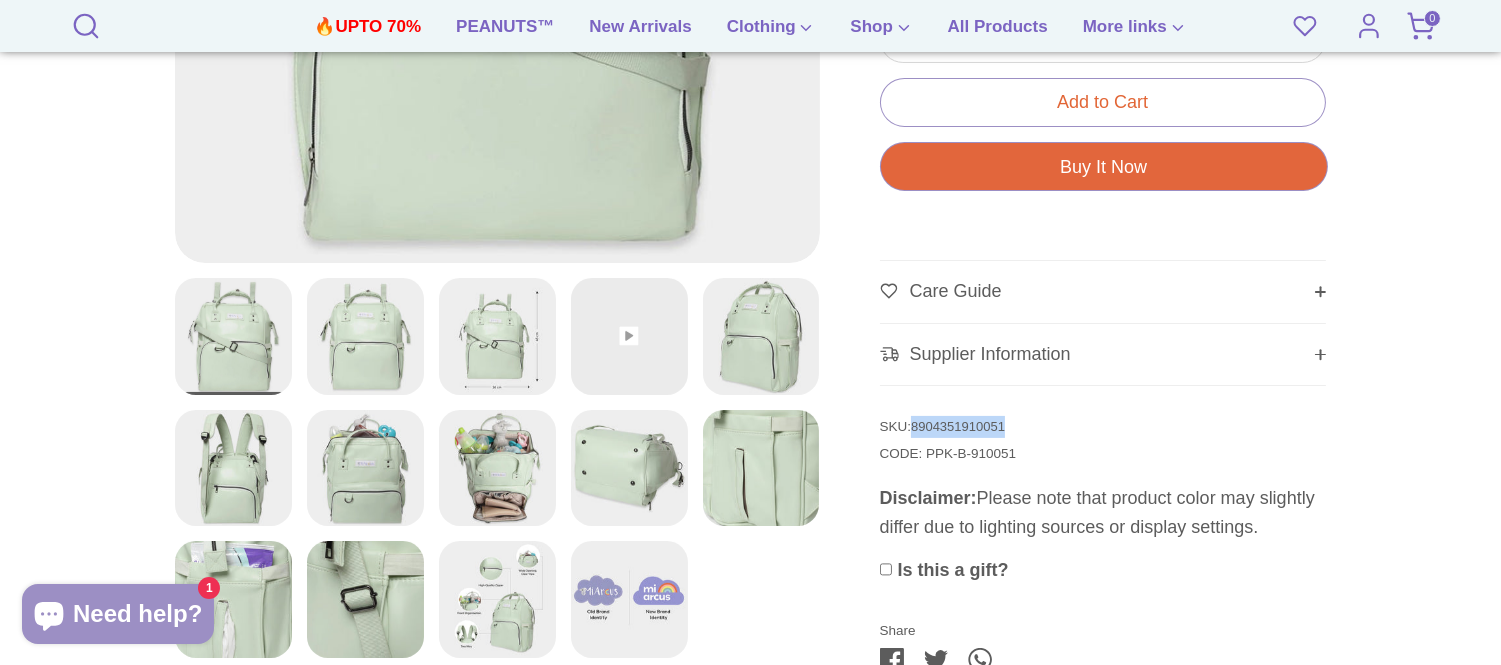 drag, startPoint x: 914, startPoint y: 423, endPoint x: 1044, endPoint y: 414, distance: 130.31117 